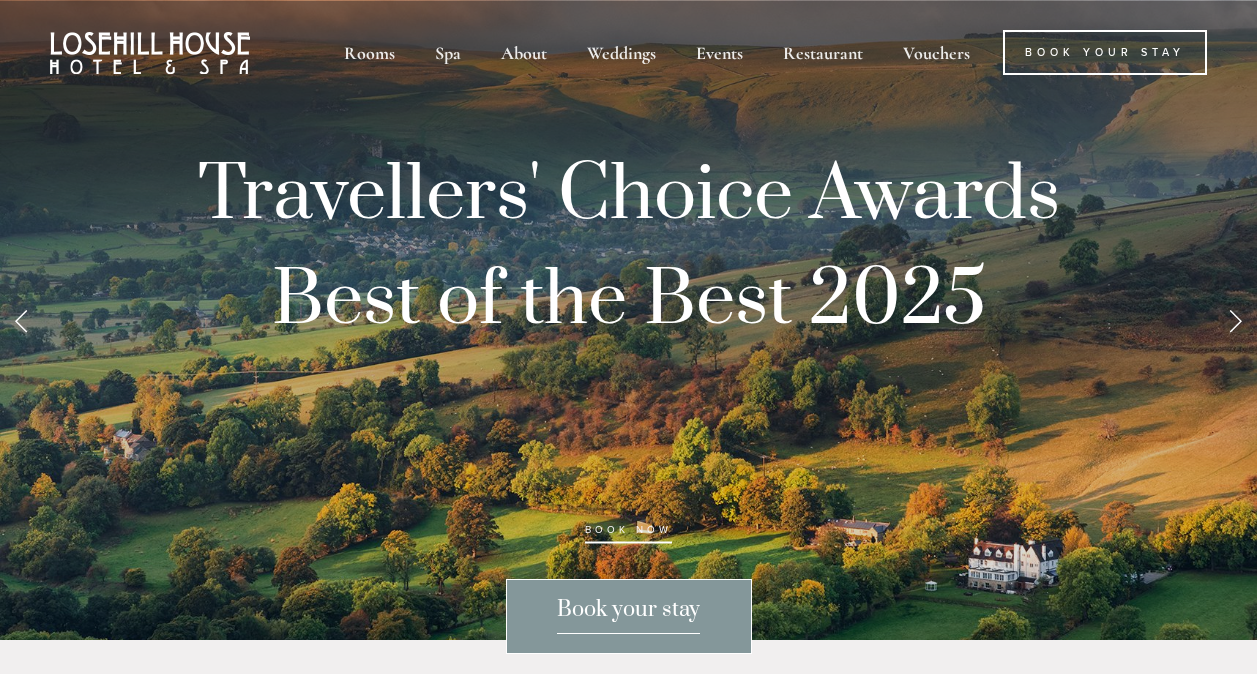 scroll, scrollTop: 0, scrollLeft: 0, axis: both 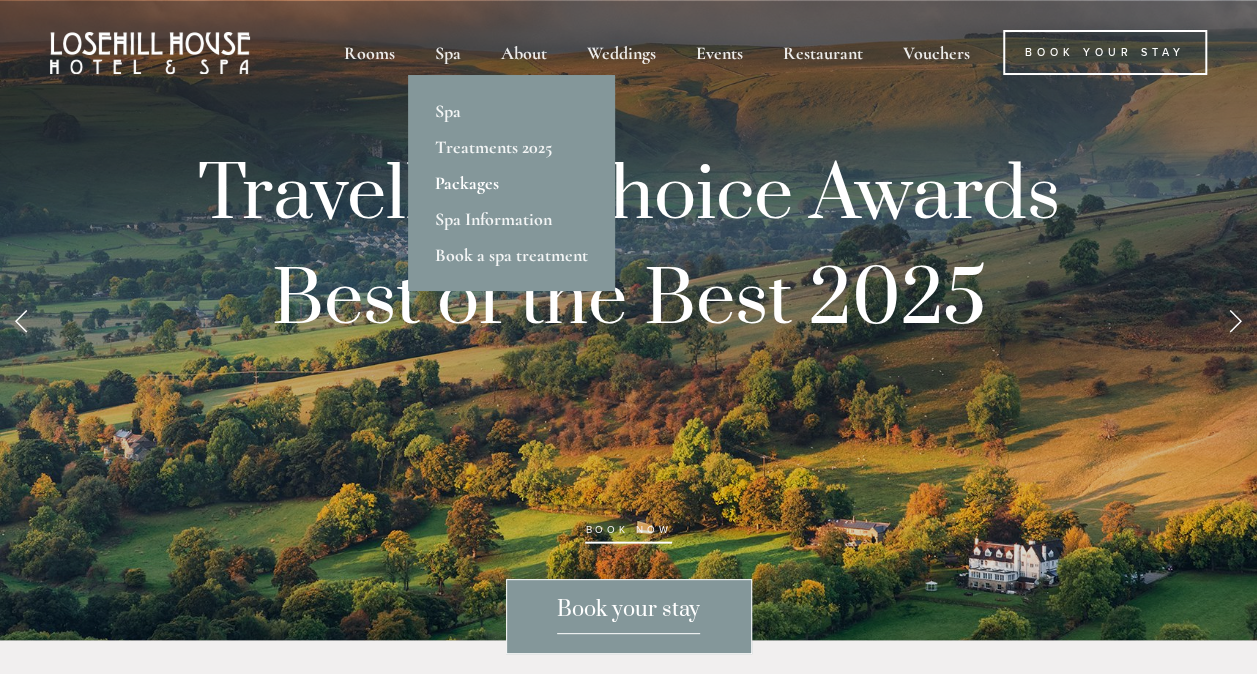 click on "Packages" at bounding box center [511, 183] 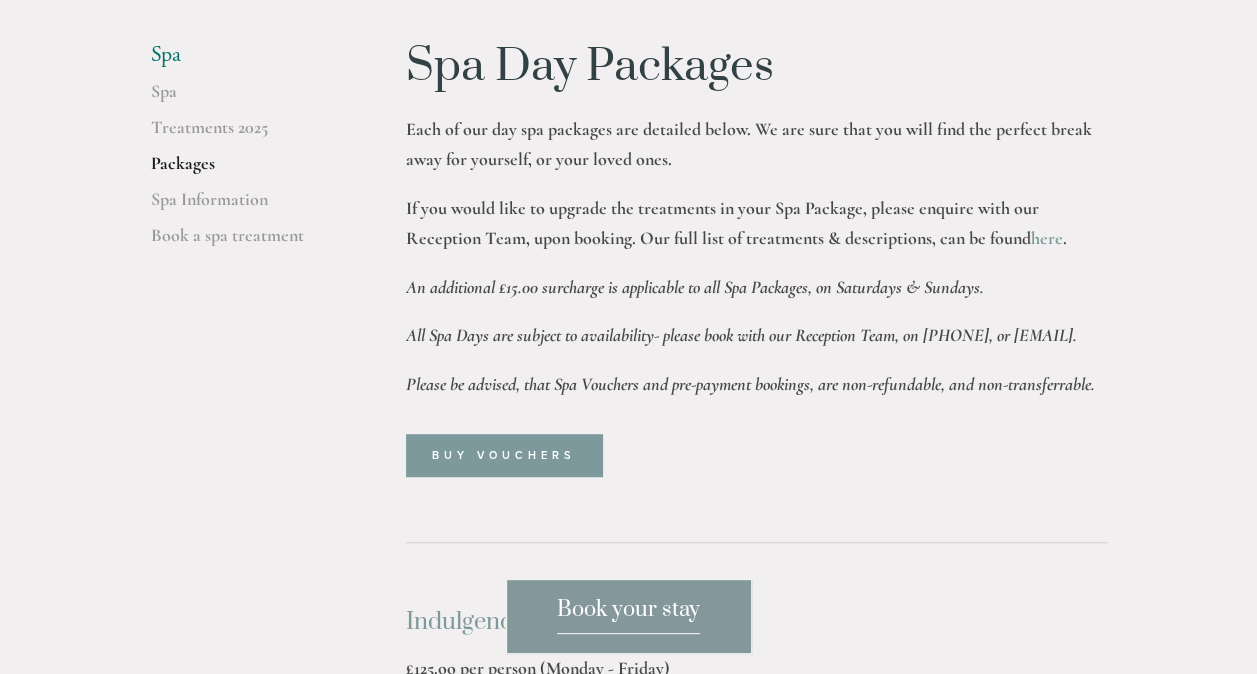 scroll, scrollTop: 600, scrollLeft: 0, axis: vertical 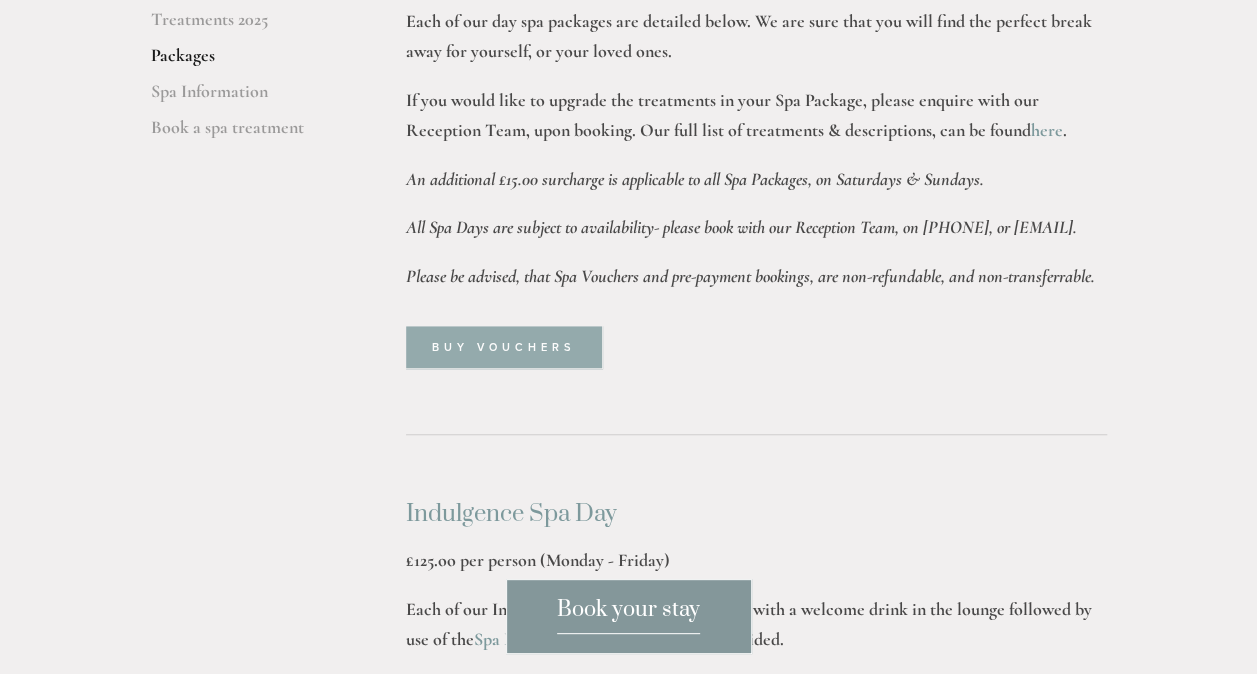 click on "Buy Vouchers" at bounding box center (504, 347) 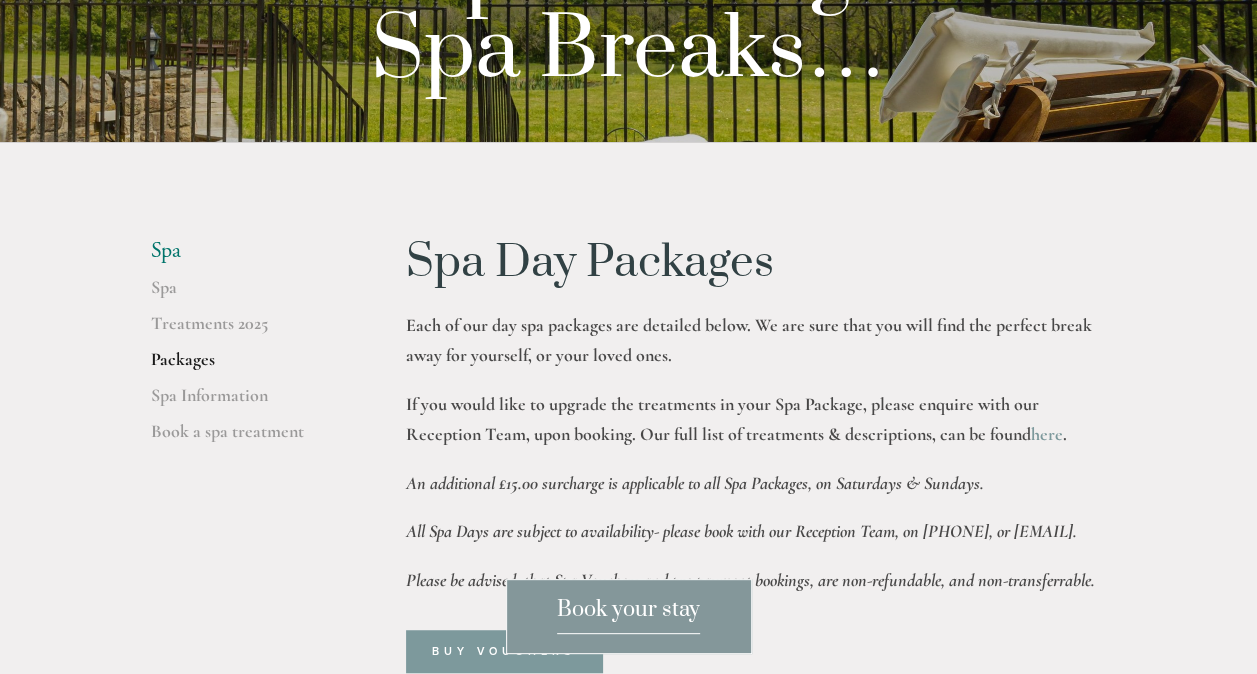 scroll, scrollTop: 0, scrollLeft: 0, axis: both 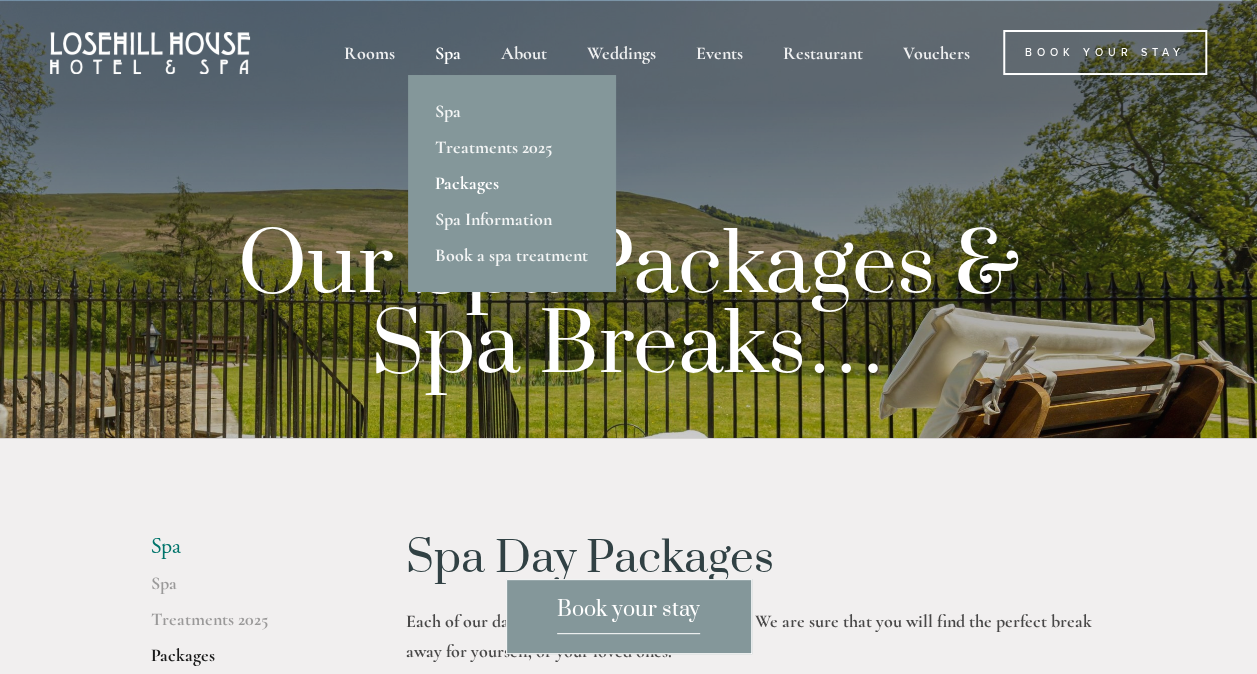 click on "Packages" at bounding box center (511, 183) 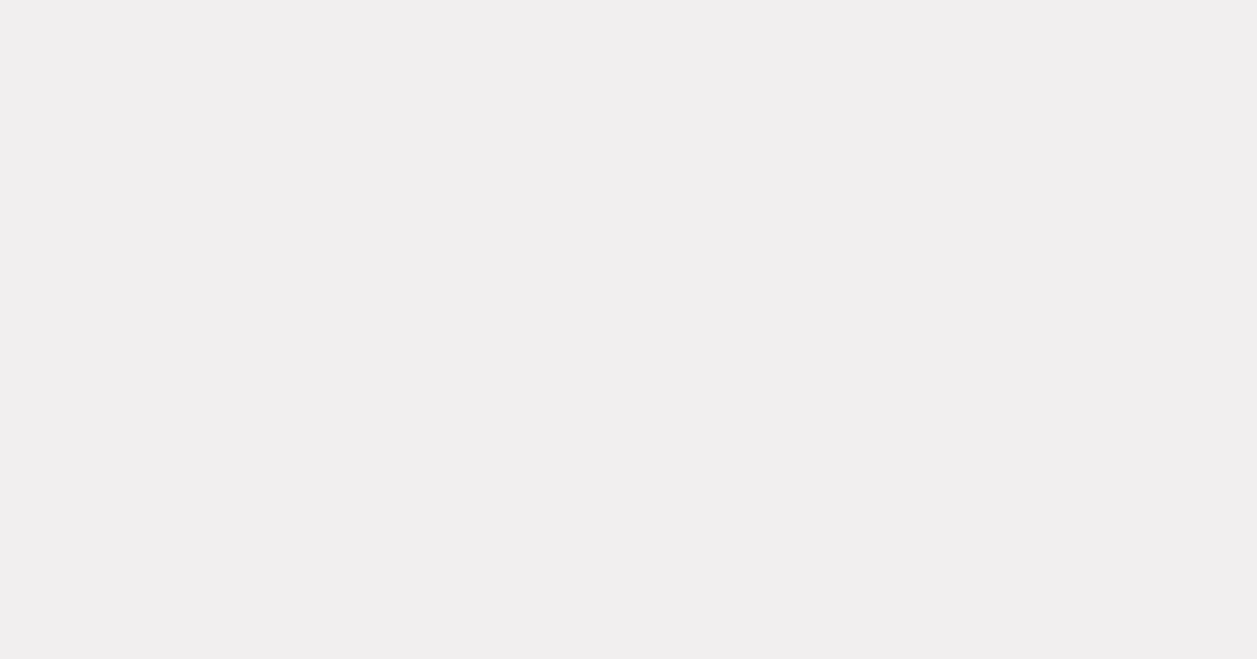 scroll, scrollTop: 1039, scrollLeft: 0, axis: vertical 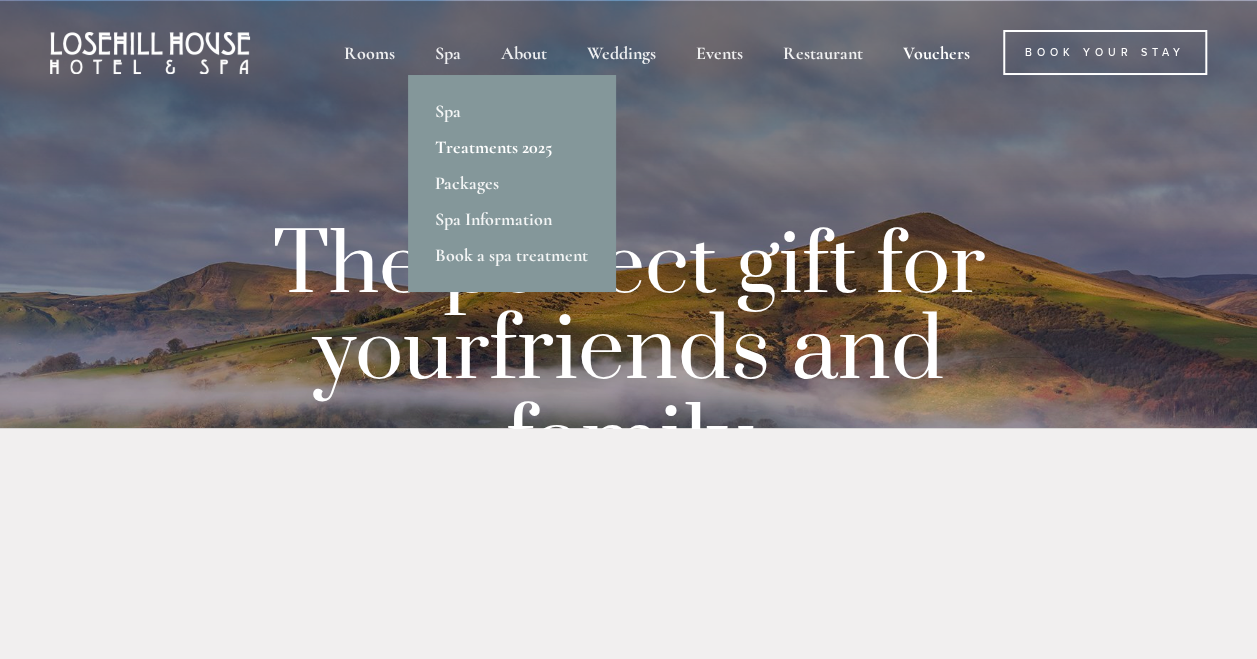 click on "Treatments 2025" at bounding box center (511, 147) 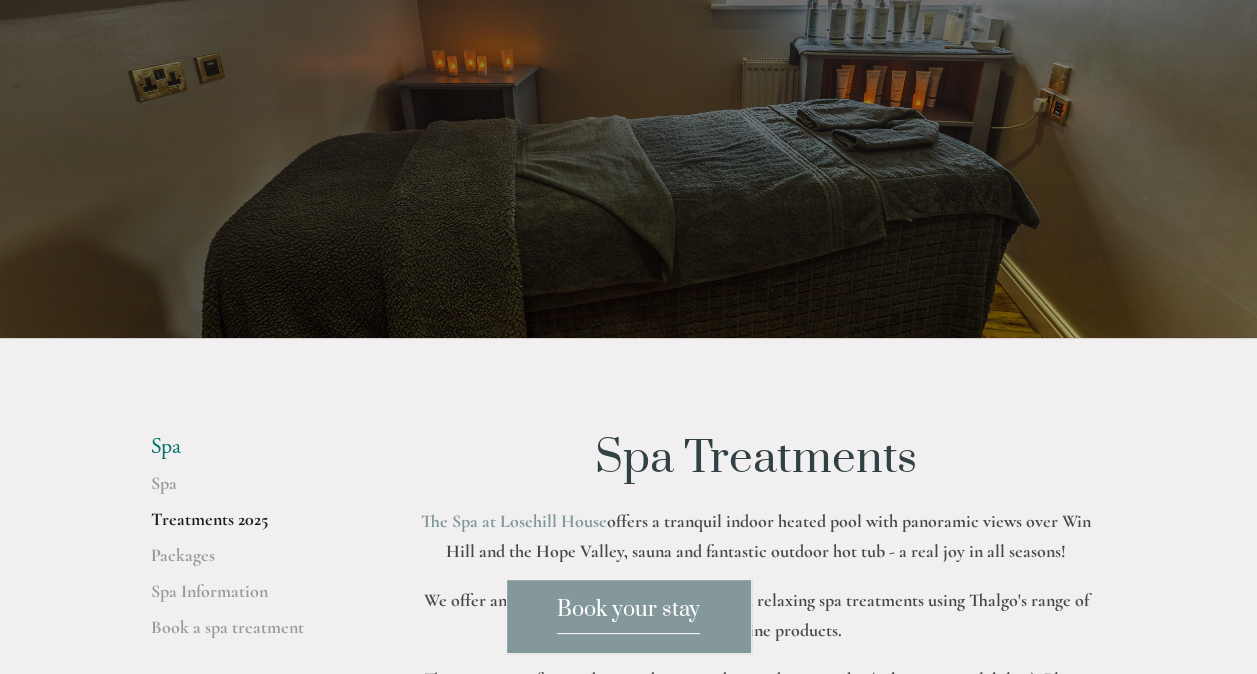 scroll, scrollTop: 0, scrollLeft: 0, axis: both 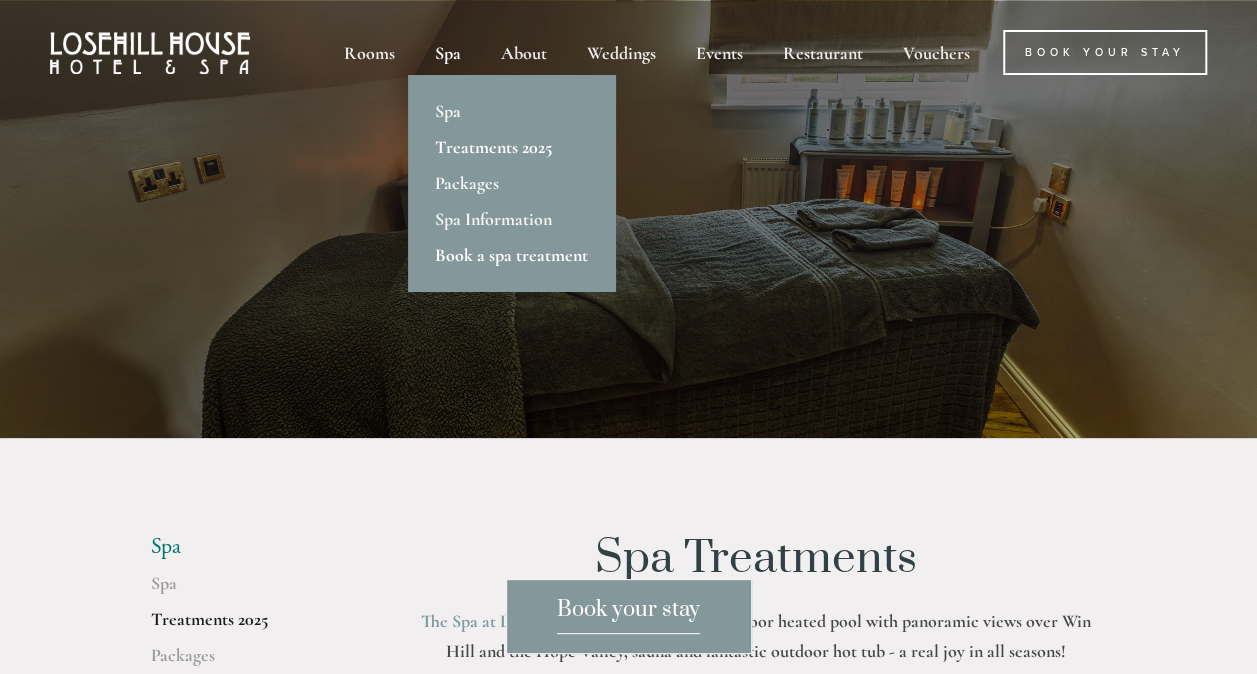 click on "Book a spa treatment" at bounding box center [511, 255] 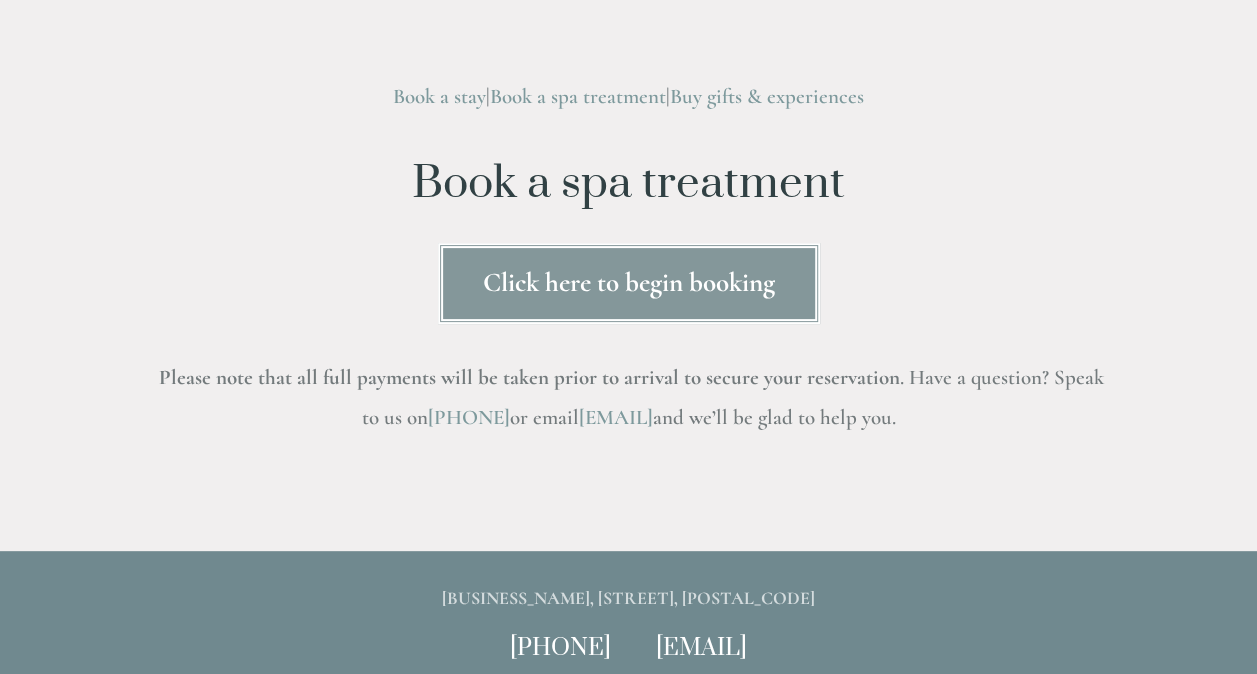 scroll, scrollTop: 0, scrollLeft: 0, axis: both 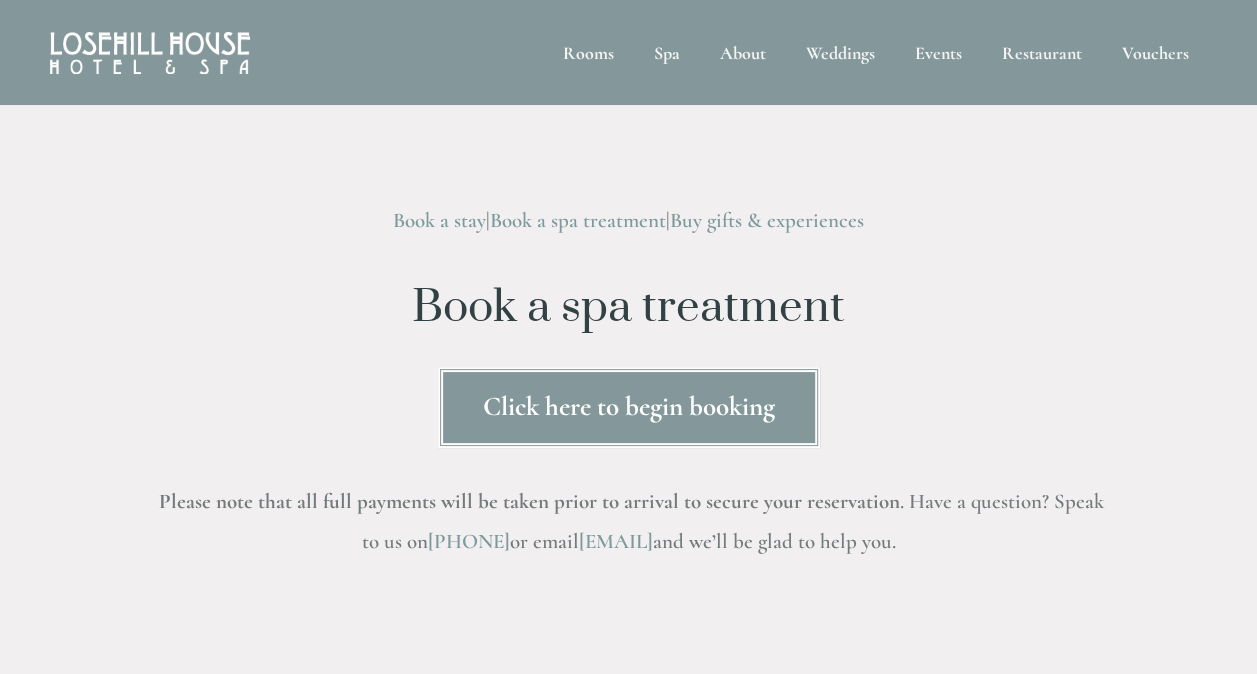 click on "Click here to begin booking" at bounding box center (629, 407) 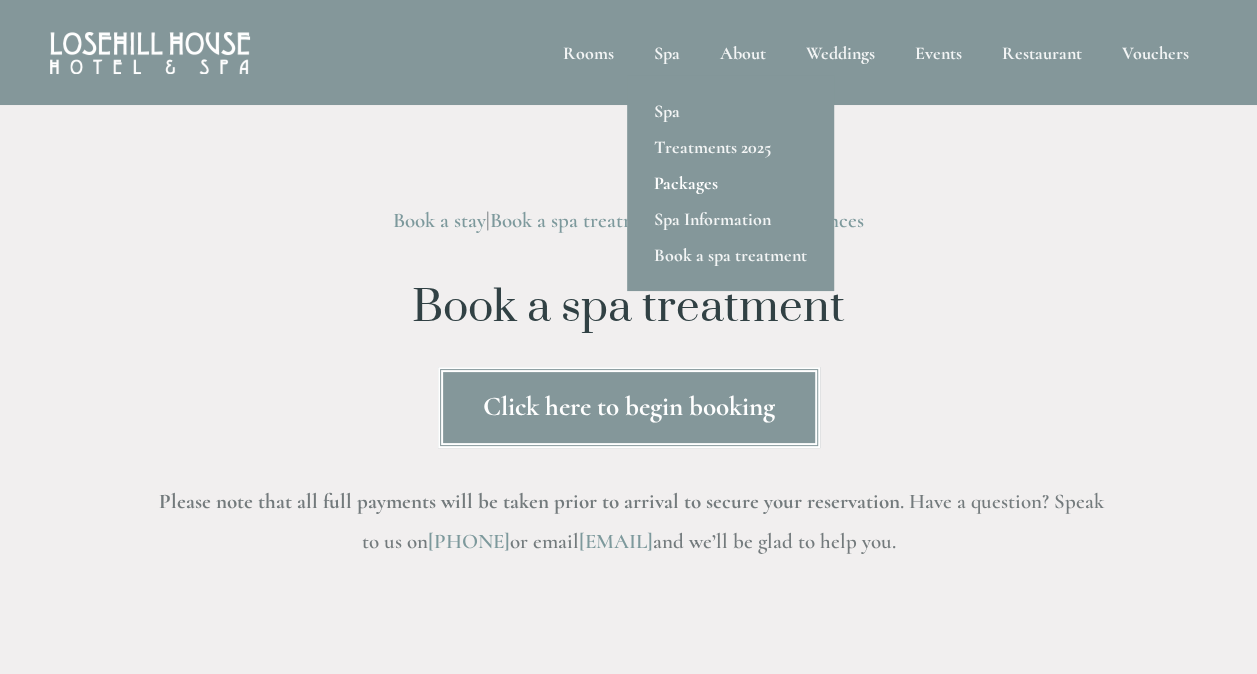 click on "Packages" at bounding box center (730, 183) 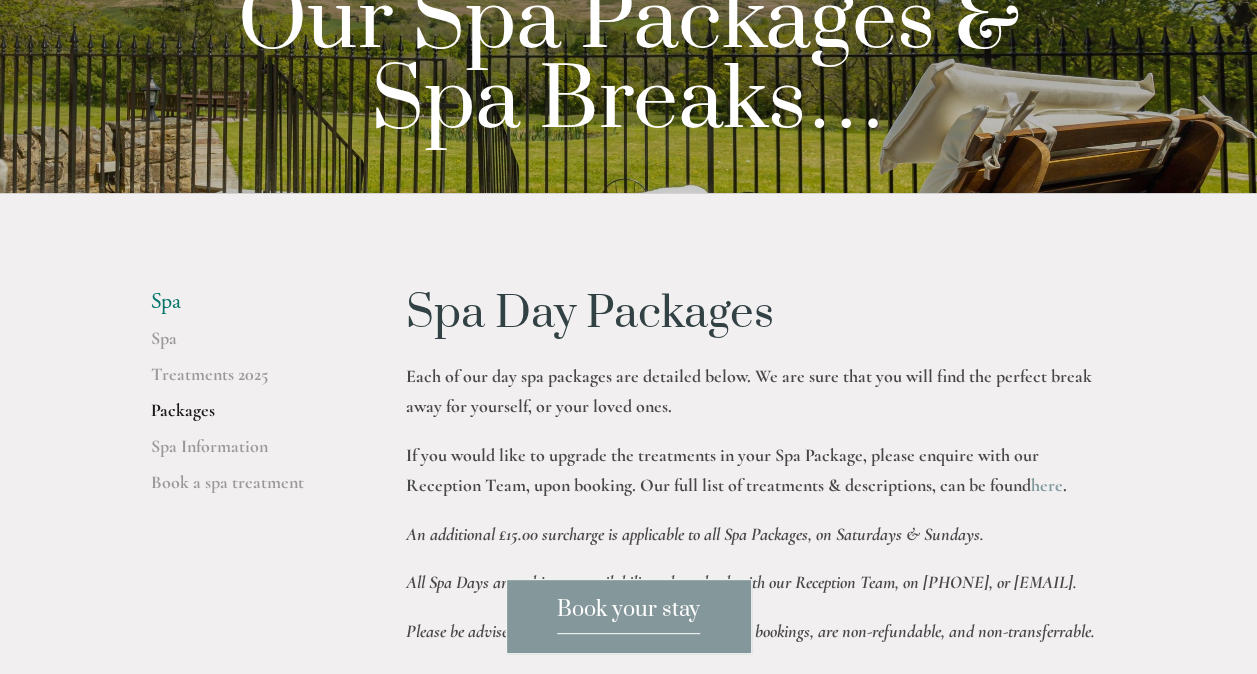 scroll, scrollTop: 600, scrollLeft: 0, axis: vertical 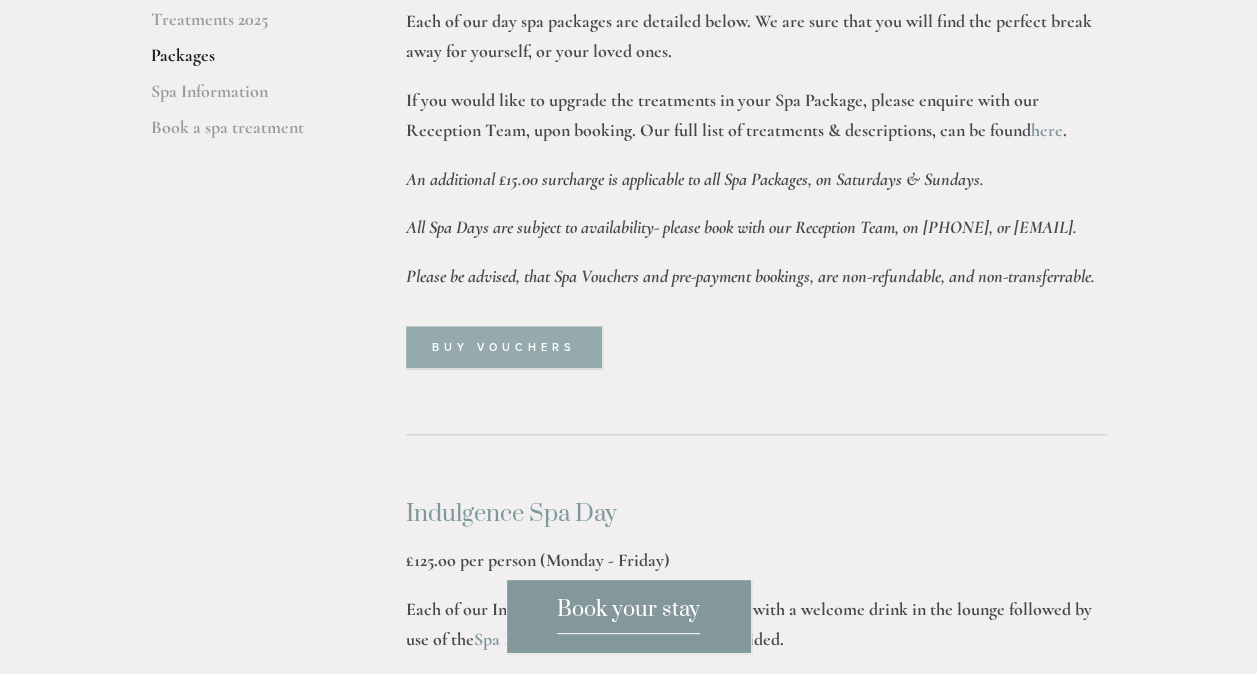 click on "Buy Vouchers" at bounding box center (504, 347) 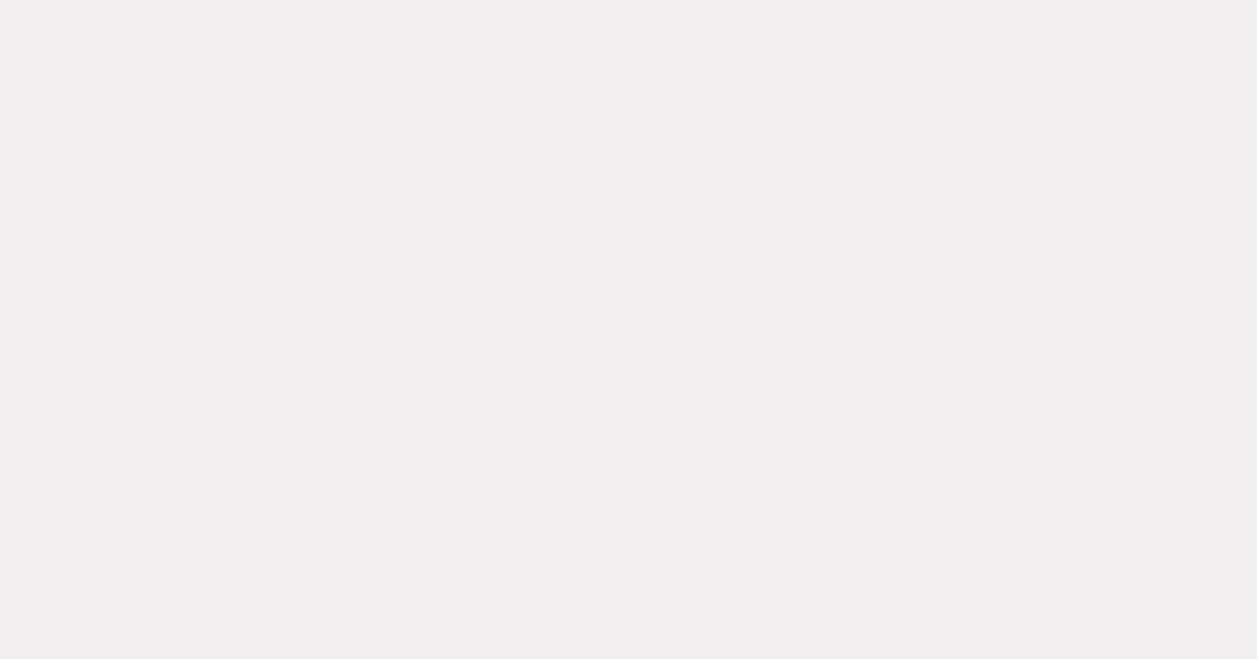 scroll, scrollTop: 600, scrollLeft: 0, axis: vertical 